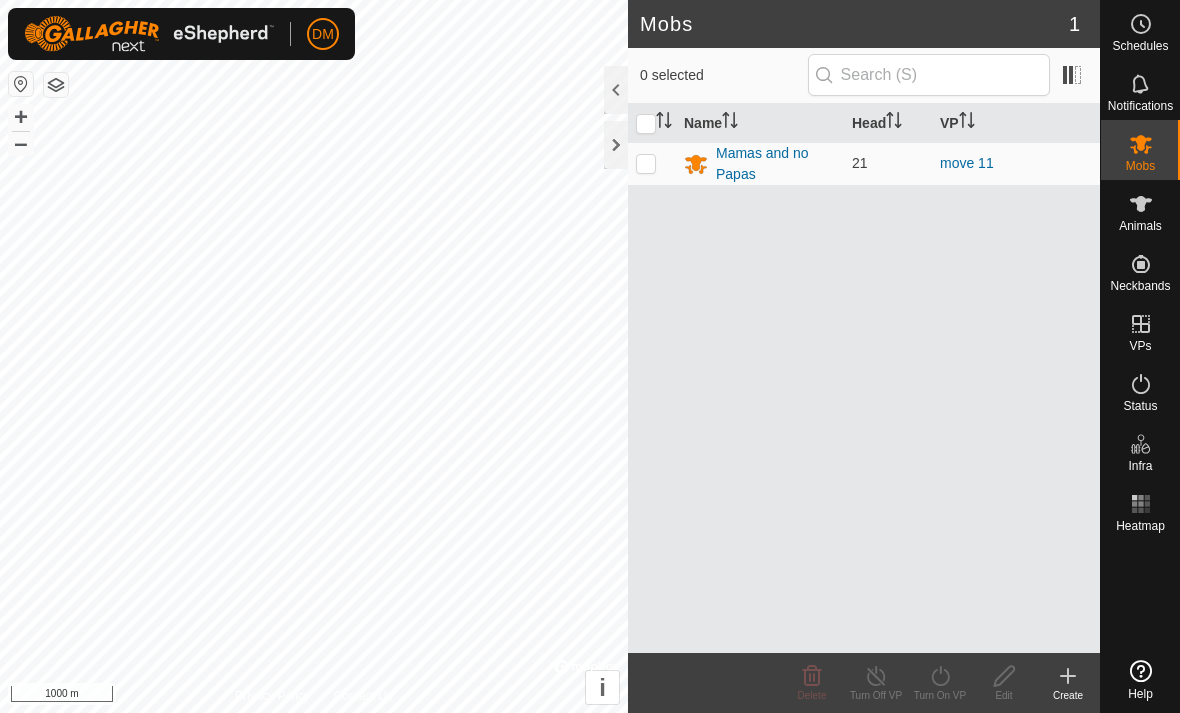 scroll, scrollTop: 0, scrollLeft: 0, axis: both 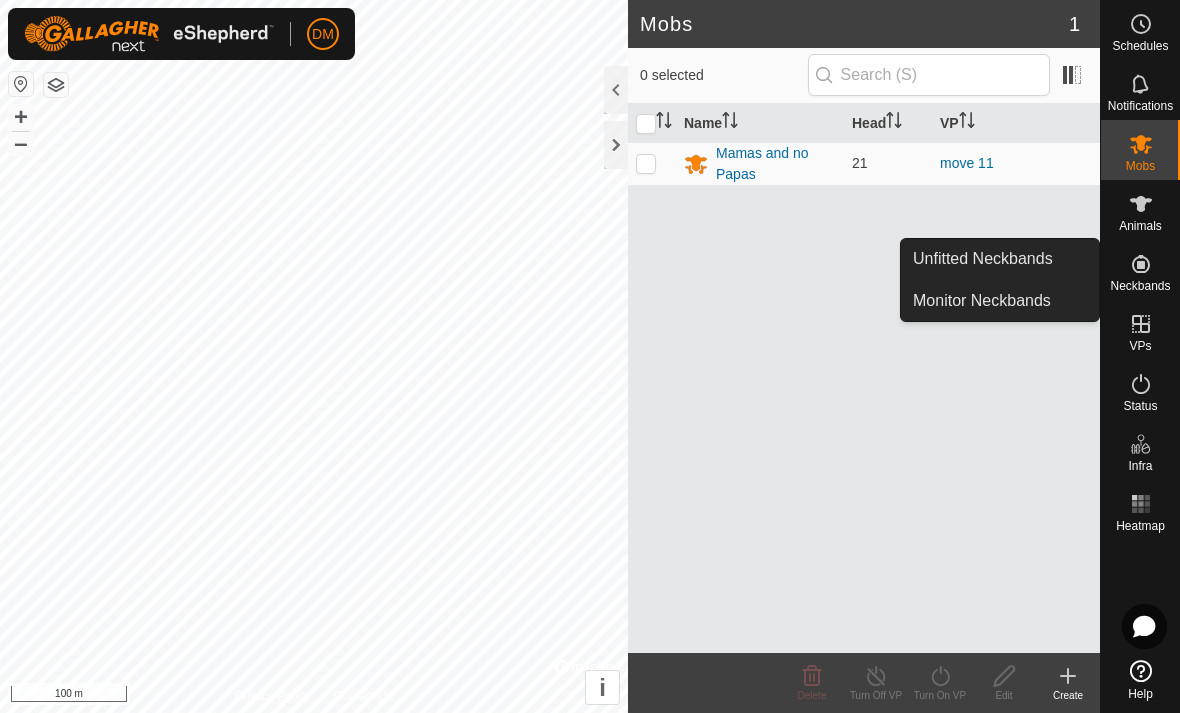 click on "Neckbands" at bounding box center (1140, 286) 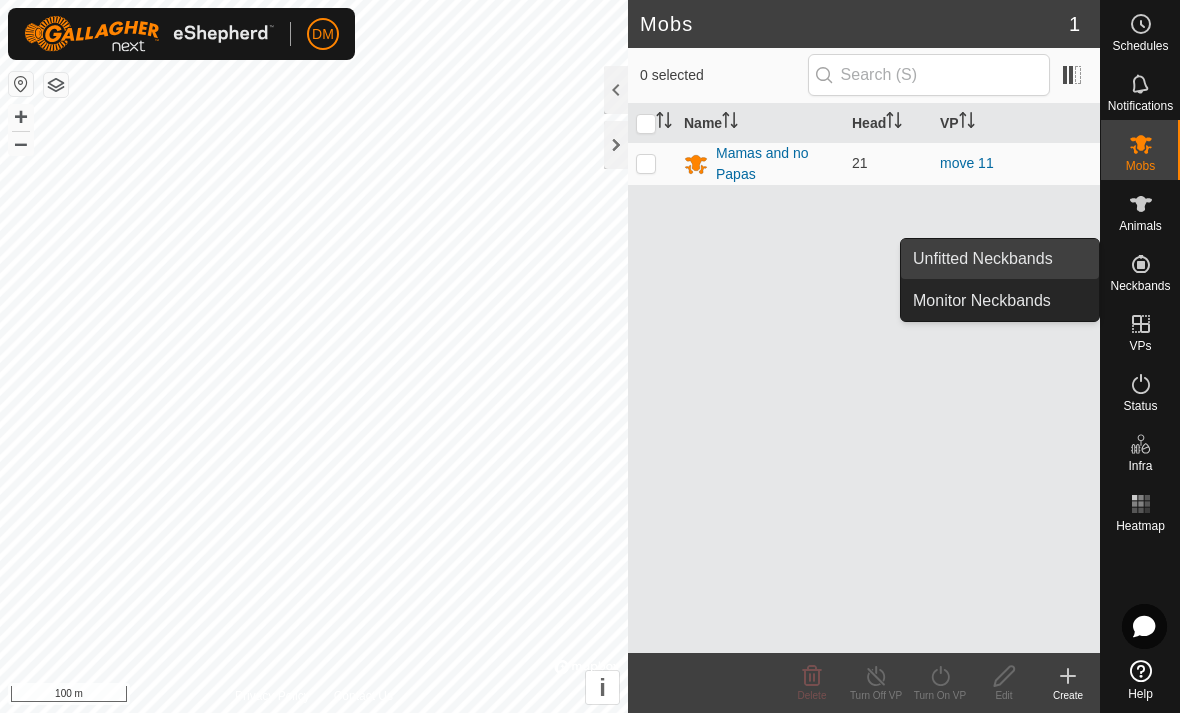 click on "Unfitted Neckbands" at bounding box center (1000, 259) 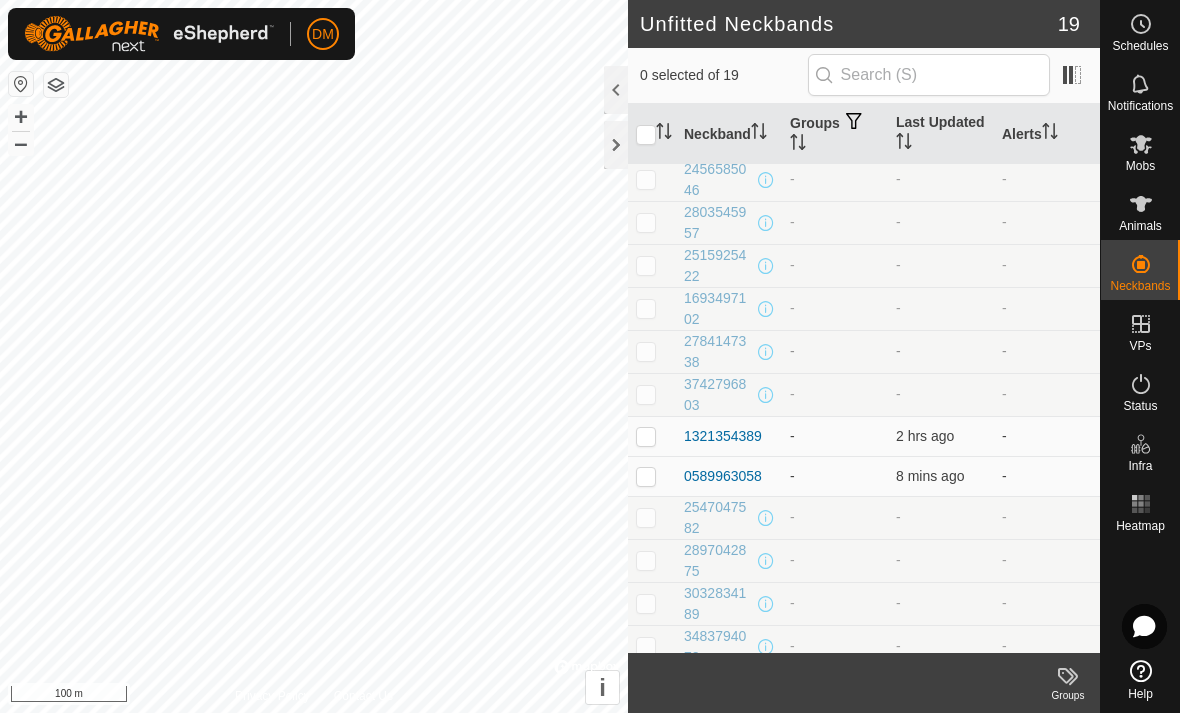scroll, scrollTop: 269, scrollLeft: 0, axis: vertical 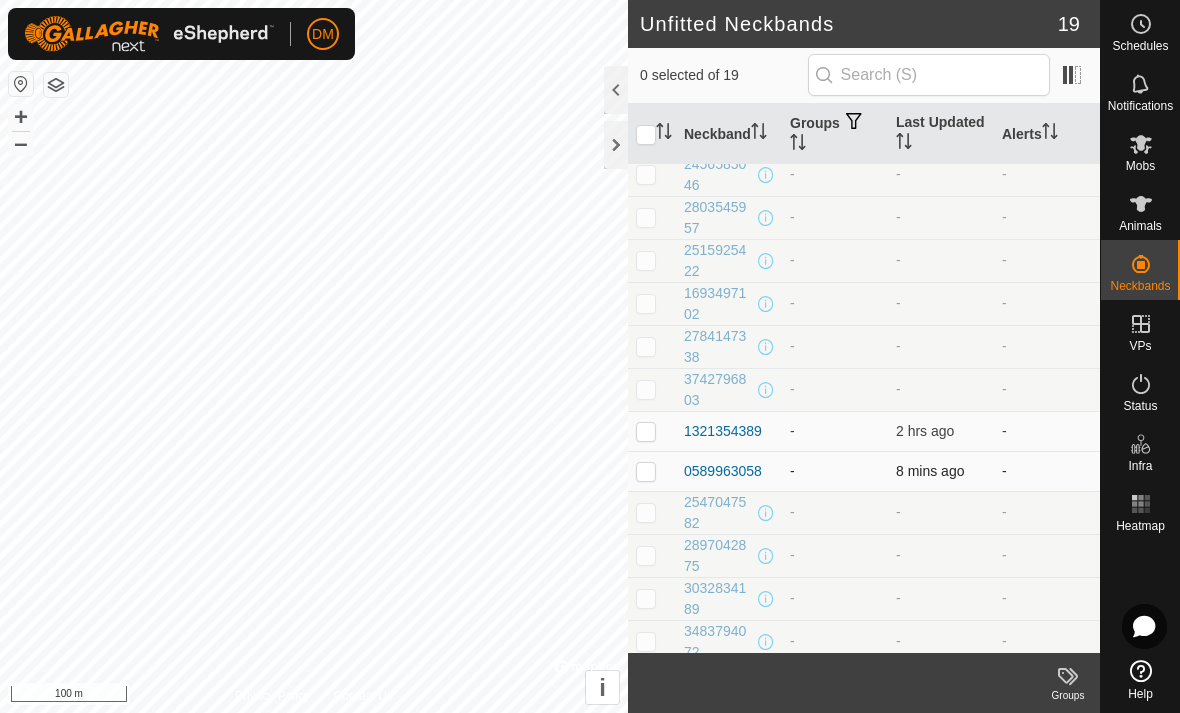 click at bounding box center [646, 471] 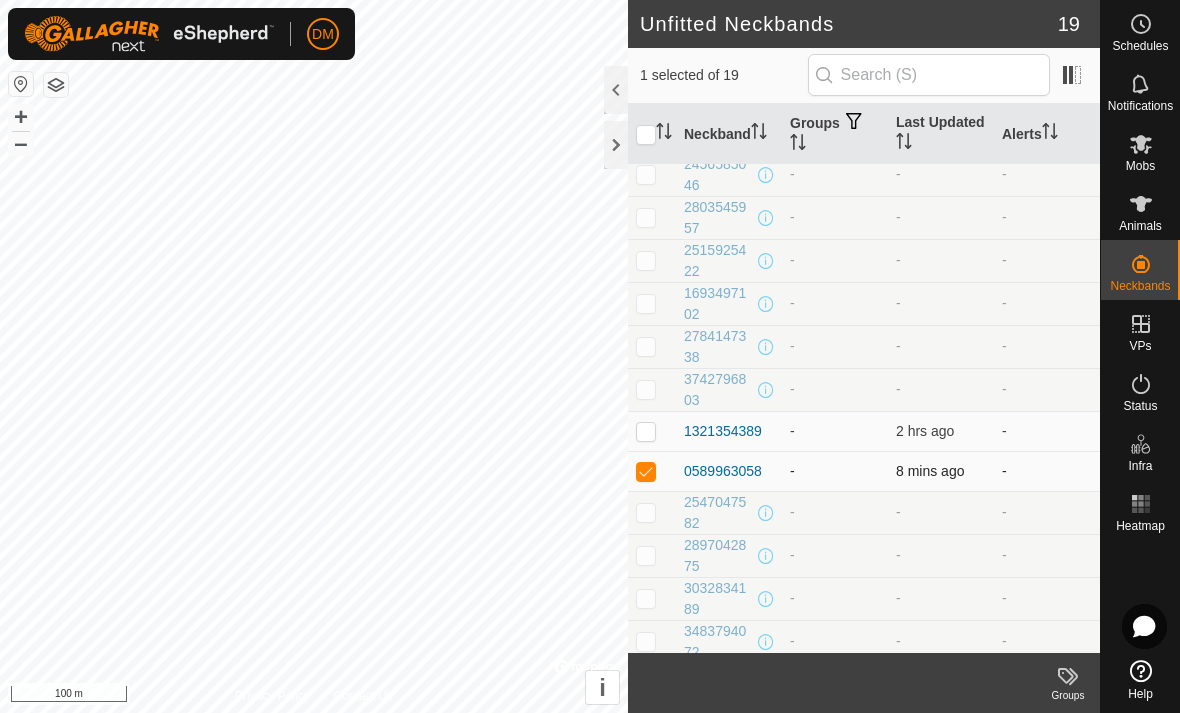 click at bounding box center (646, 471) 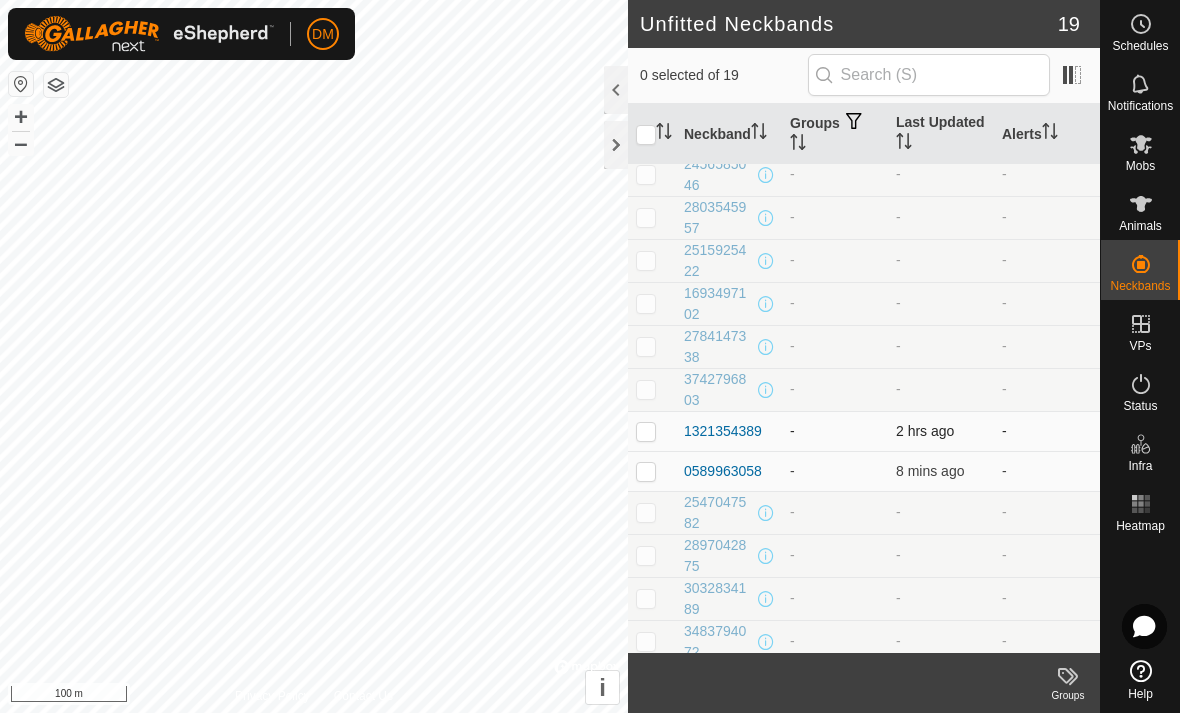 click at bounding box center [646, 431] 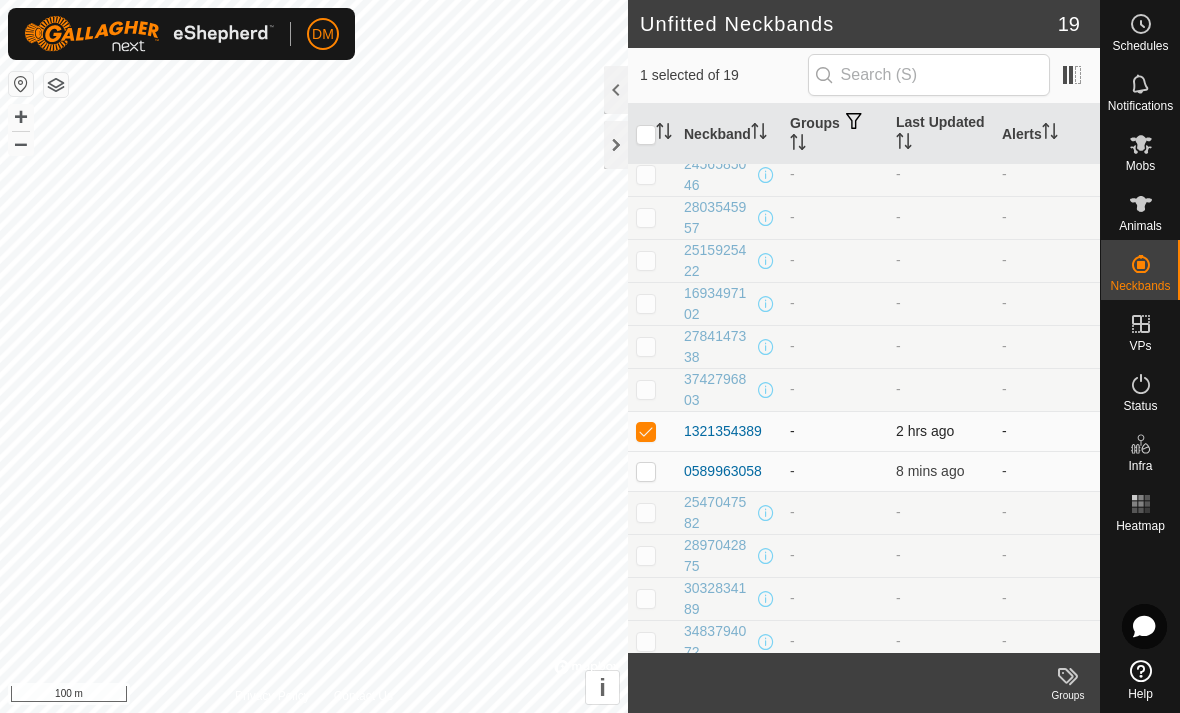 click at bounding box center (646, 431) 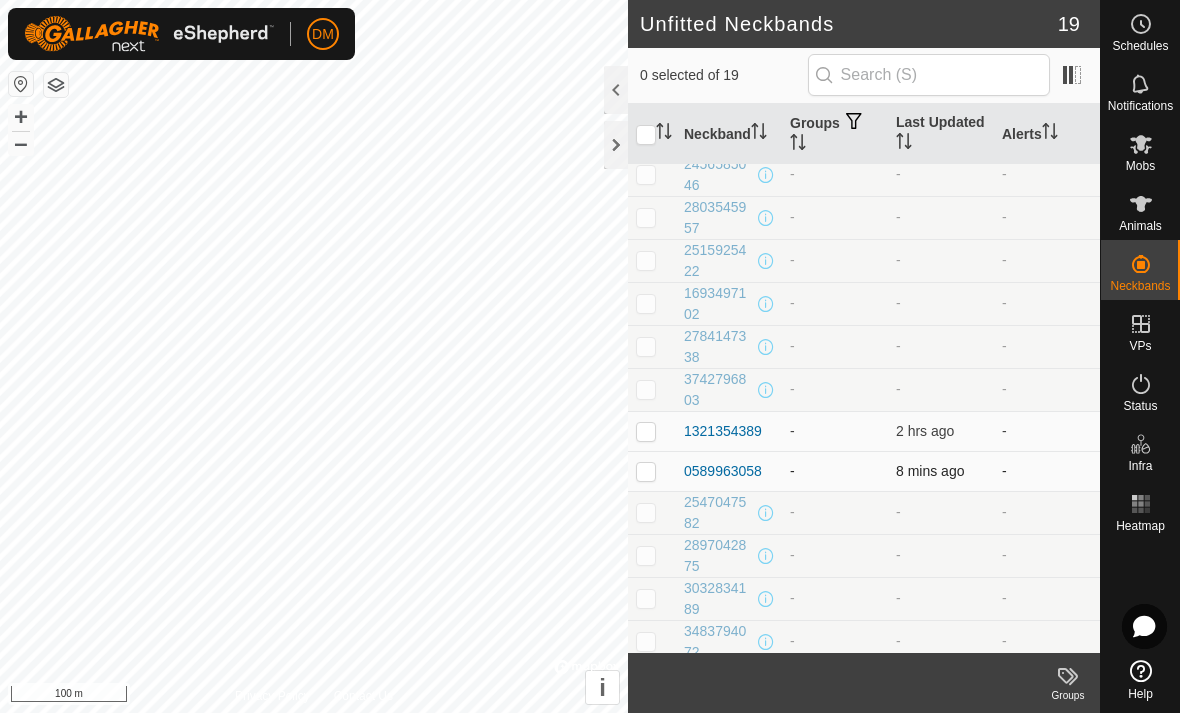 click at bounding box center (646, 471) 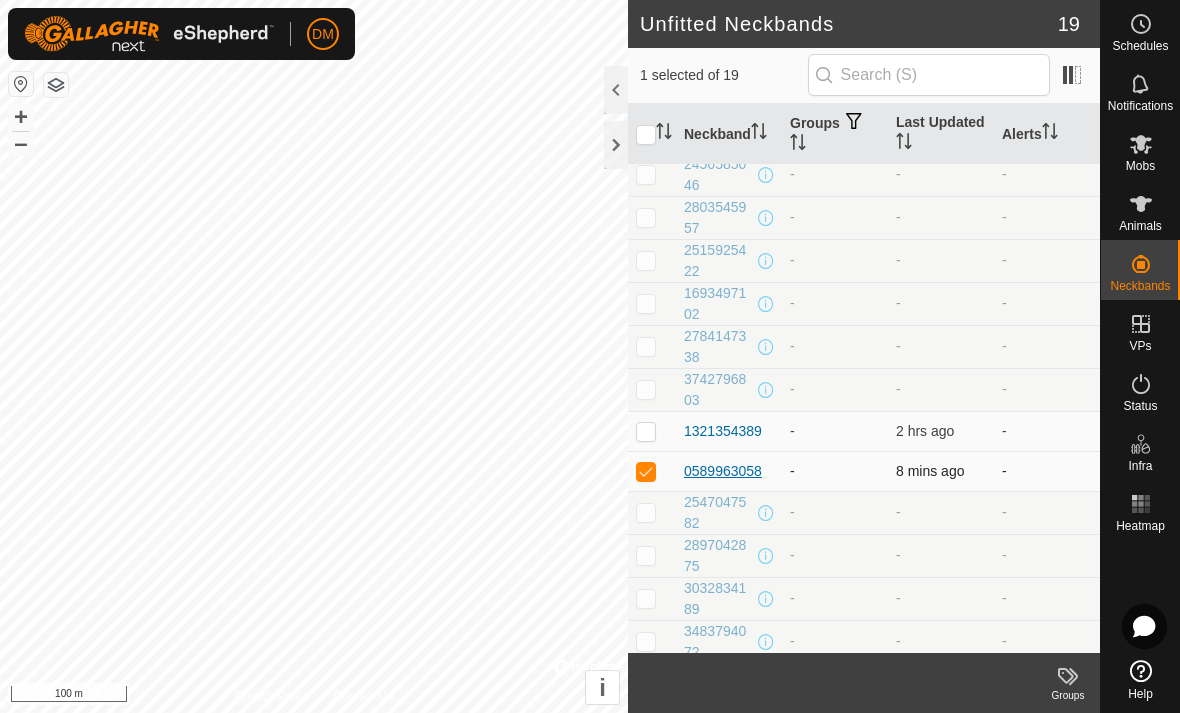 click on "0589963058" at bounding box center [723, 471] 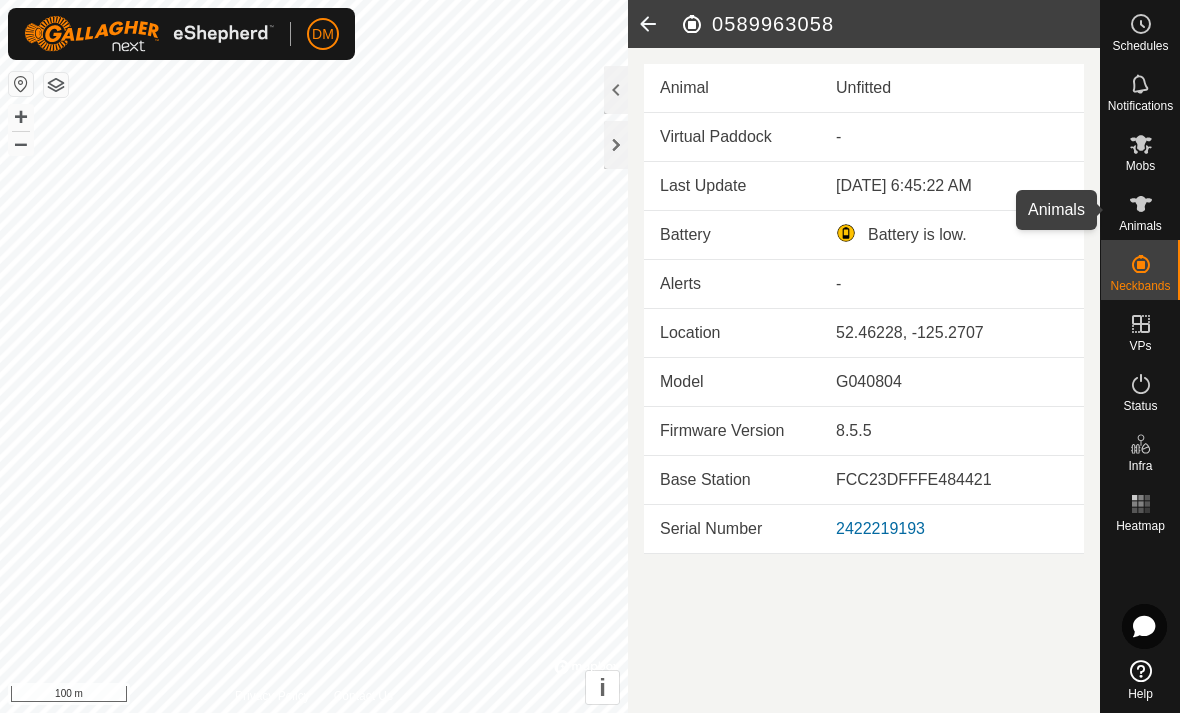 click 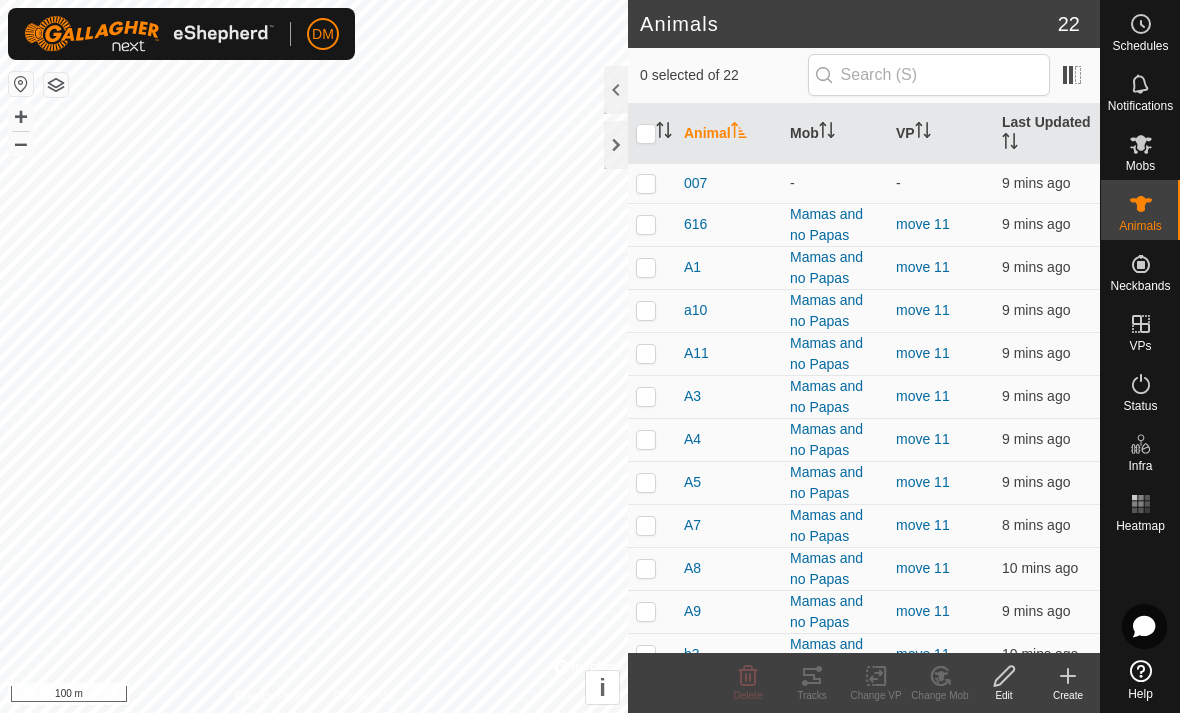 click 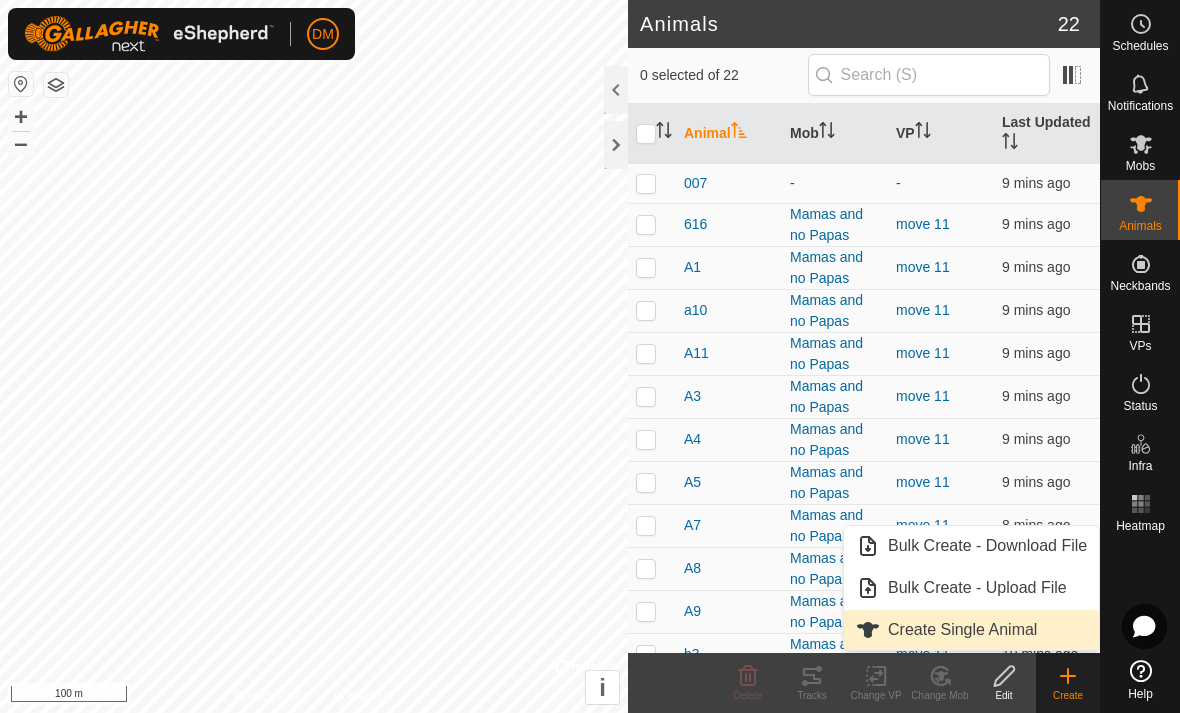 click on "Create Single Animal" at bounding box center (971, 630) 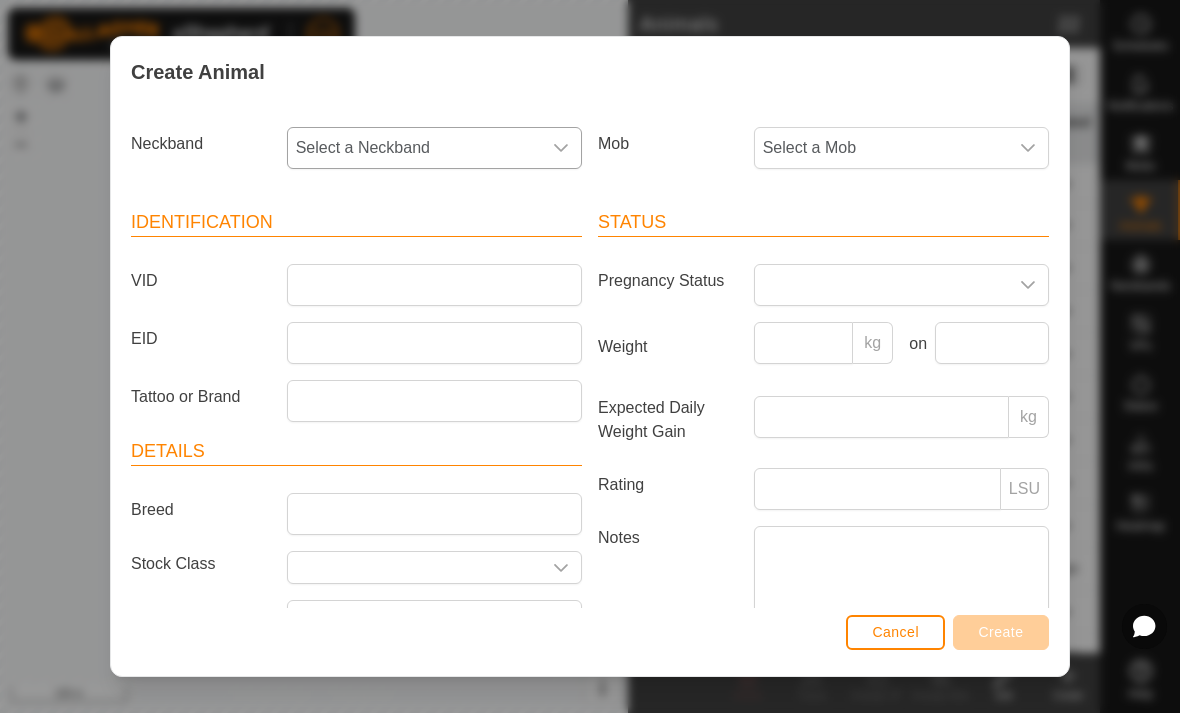 click on "Select a Neckband" at bounding box center [414, 148] 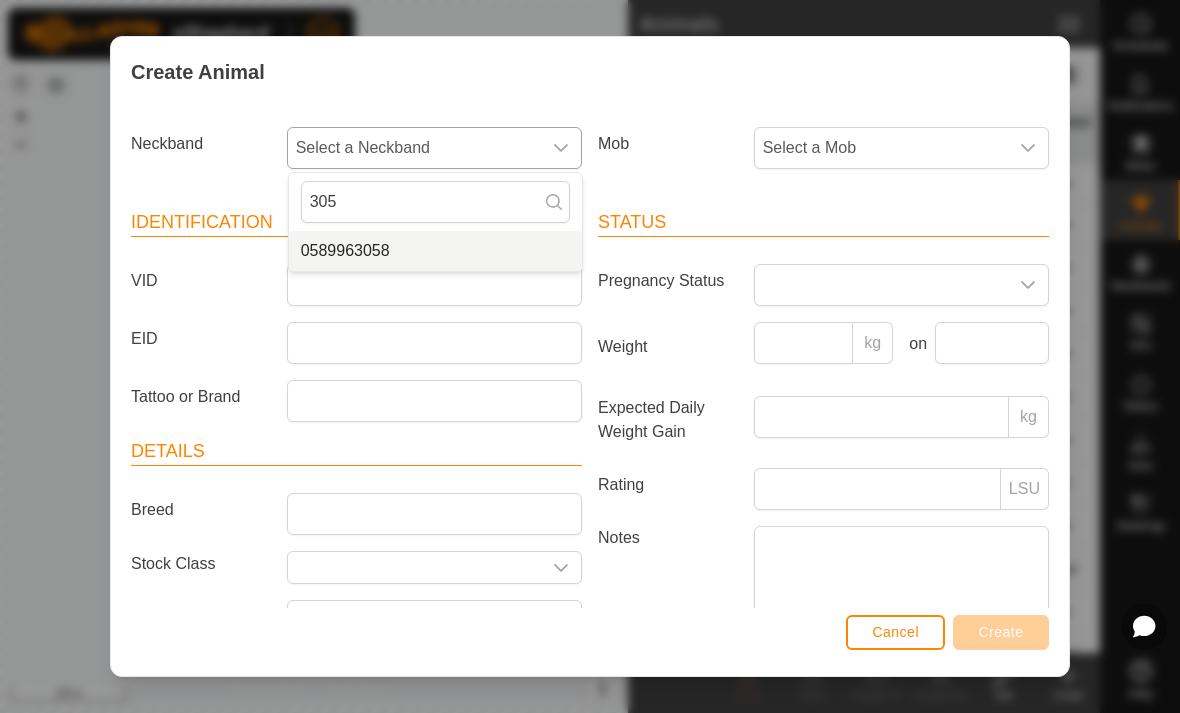 type on "305" 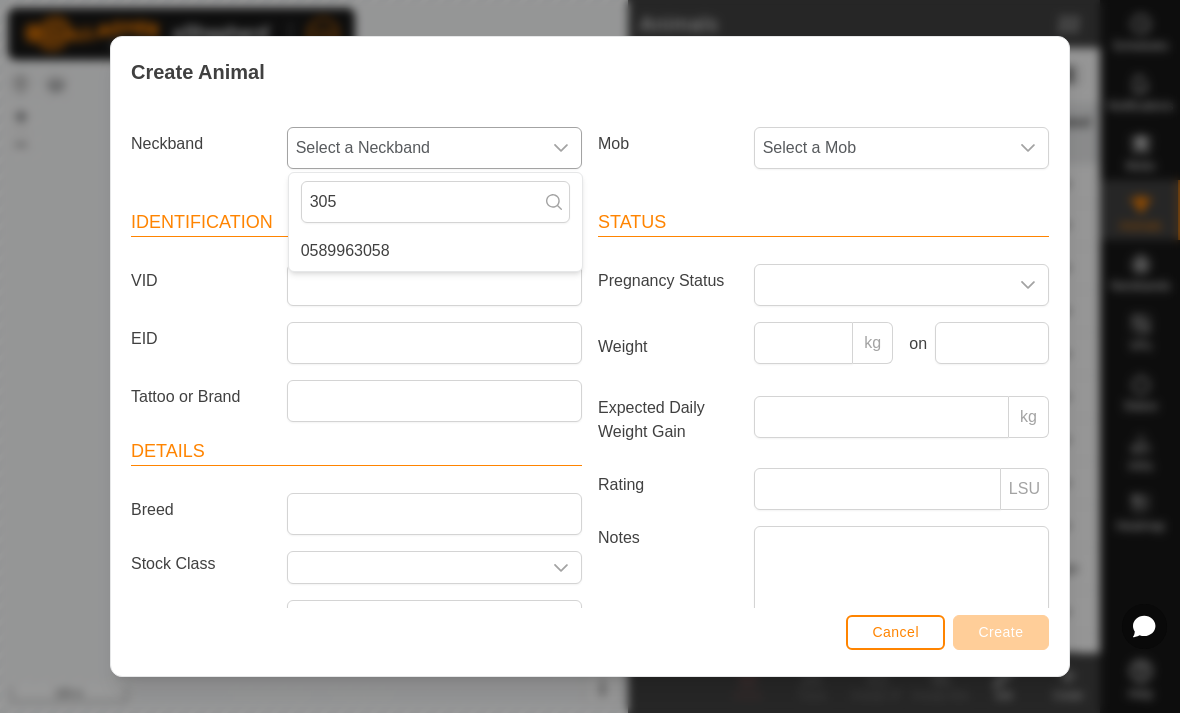 click on "0589963058" at bounding box center [435, 251] 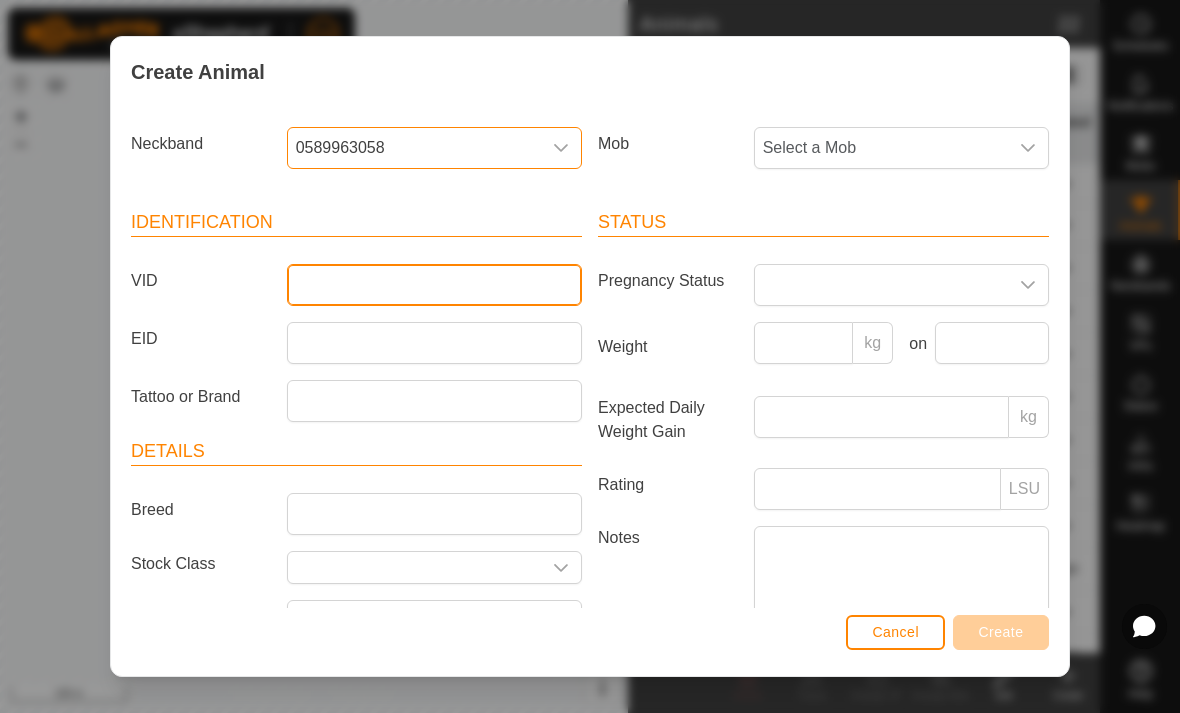 click on "VID" at bounding box center (434, 285) 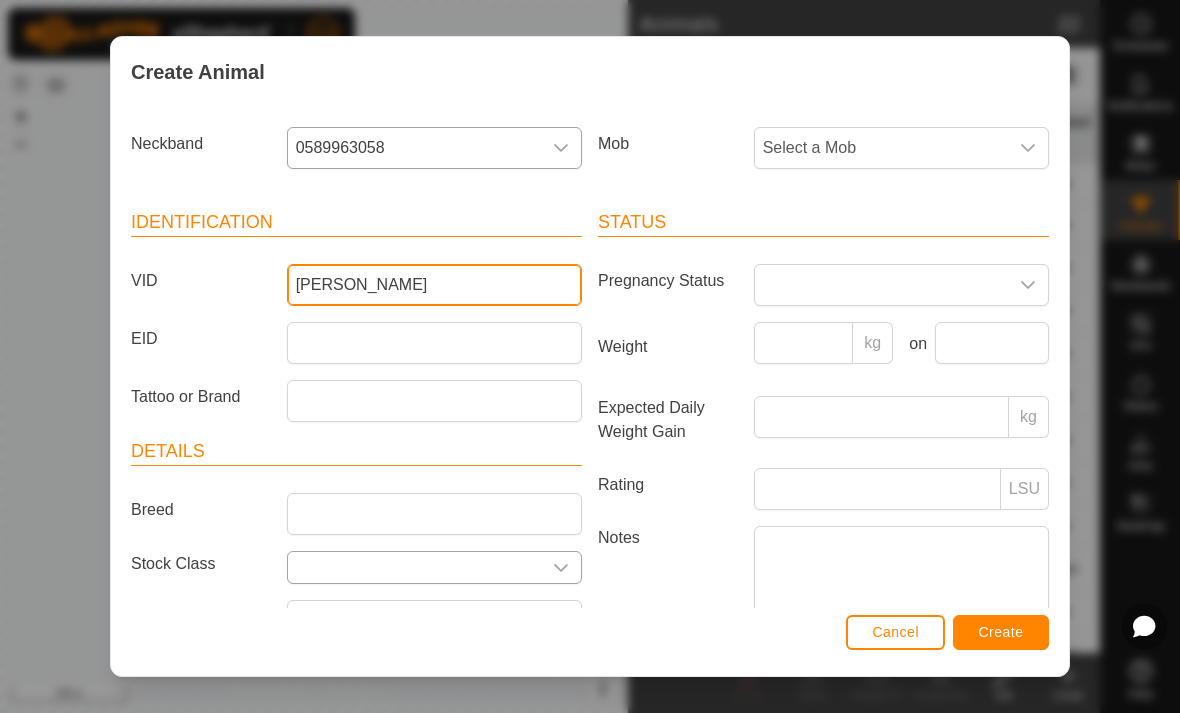 type on "[PERSON_NAME]" 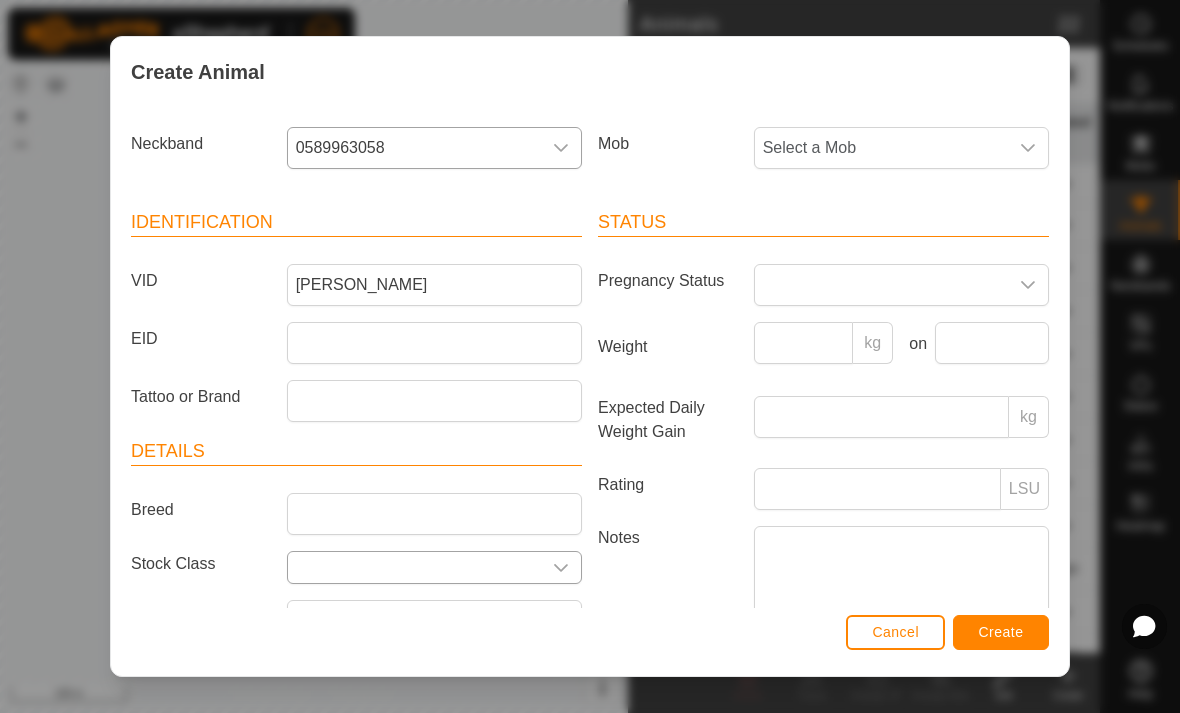click at bounding box center (414, 567) 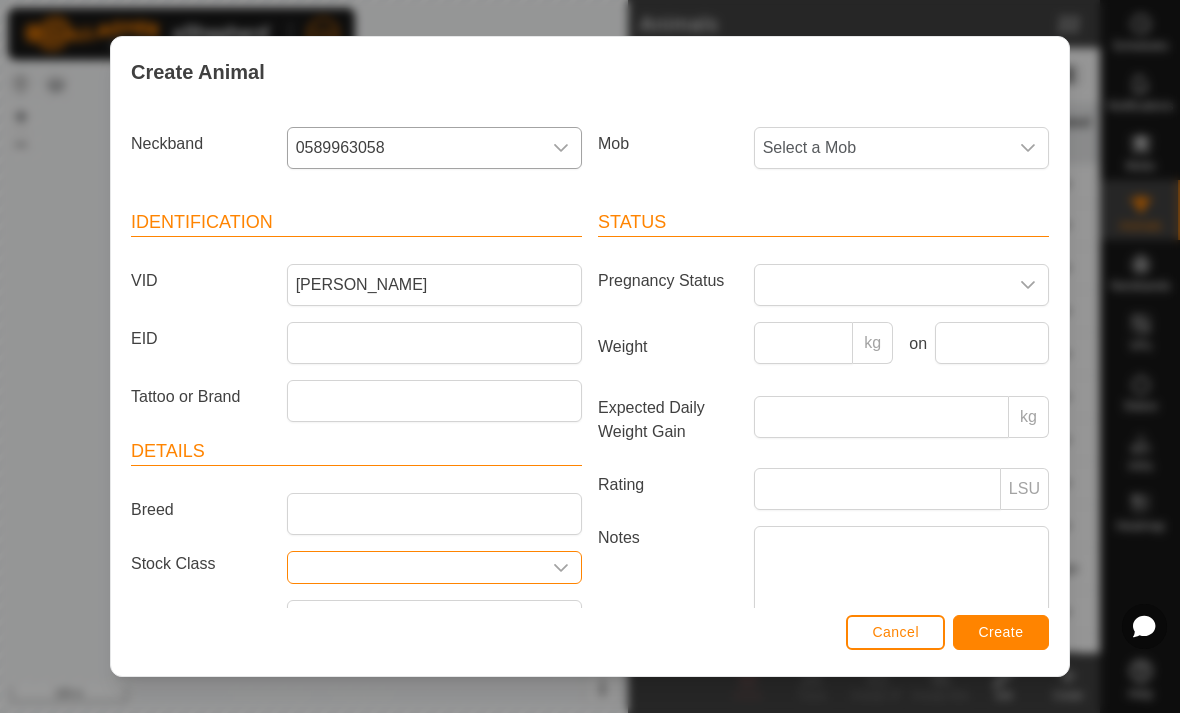 click at bounding box center [414, 567] 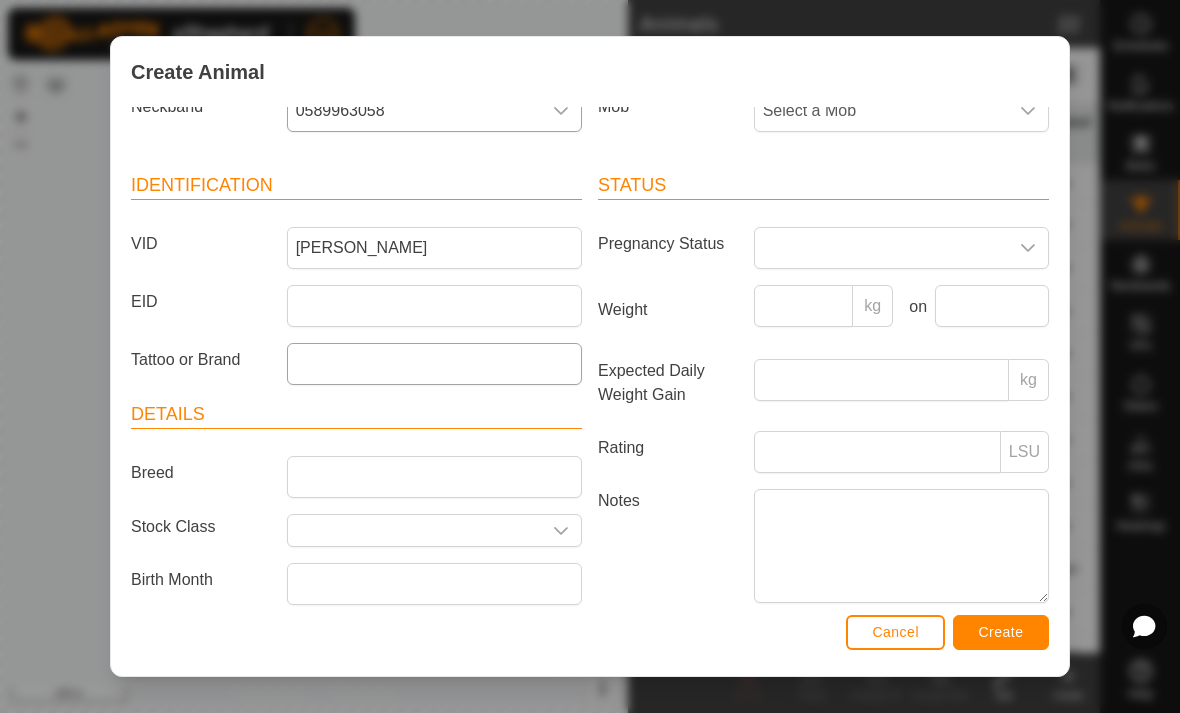 scroll, scrollTop: 28, scrollLeft: 0, axis: vertical 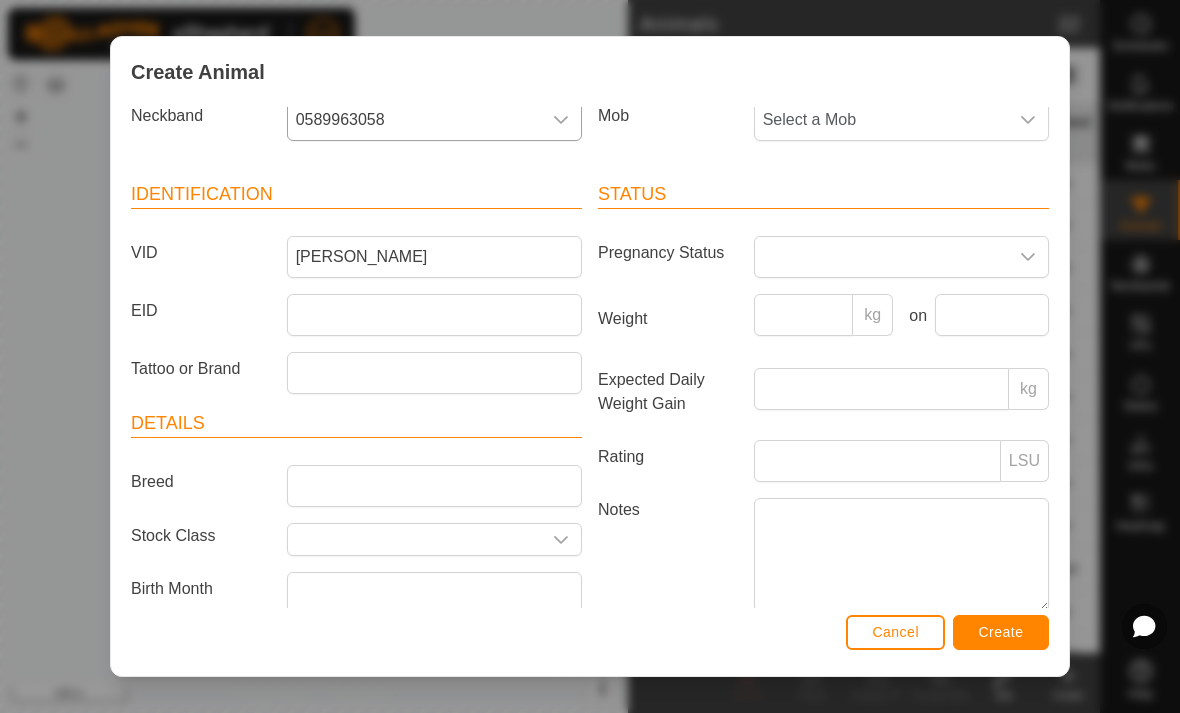 click on "Create" at bounding box center (1001, 632) 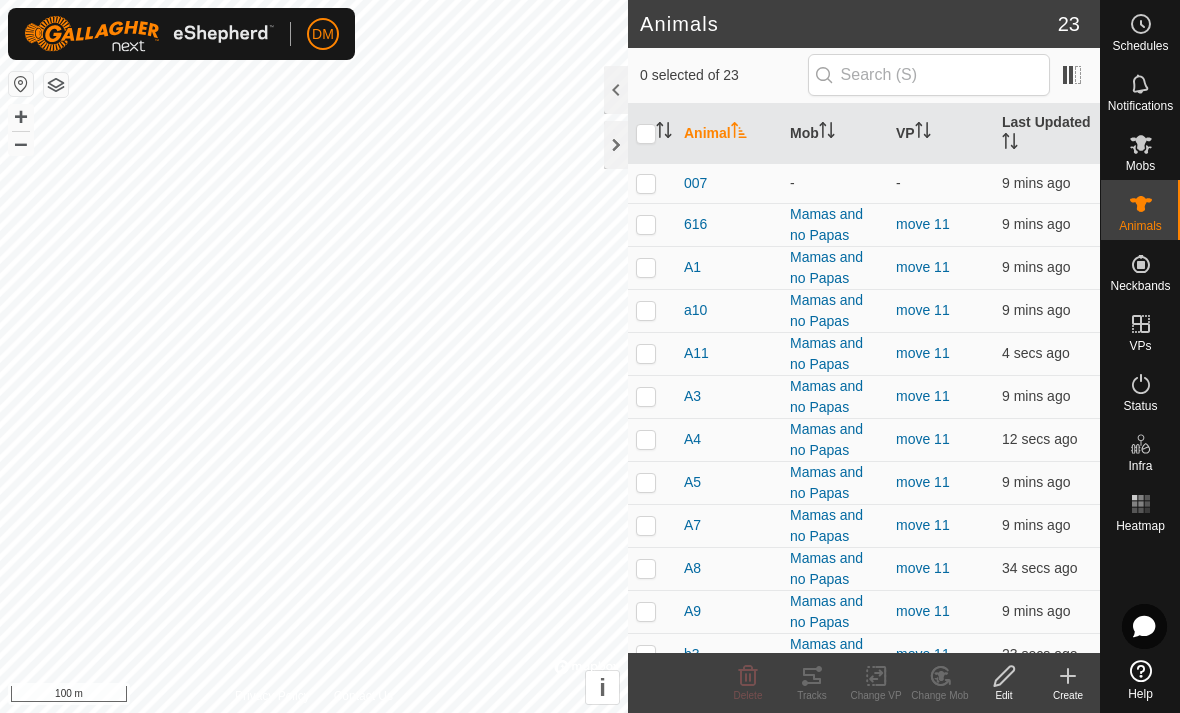 click on "Create" 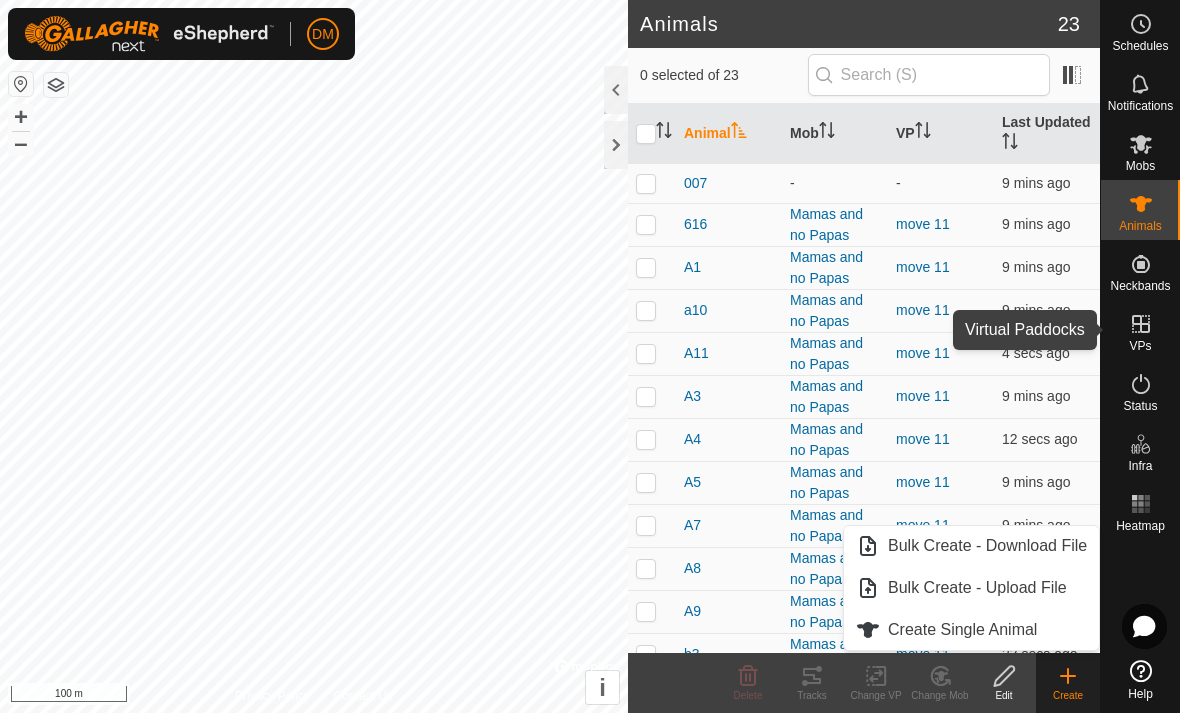 click on "VPs" at bounding box center (1140, 346) 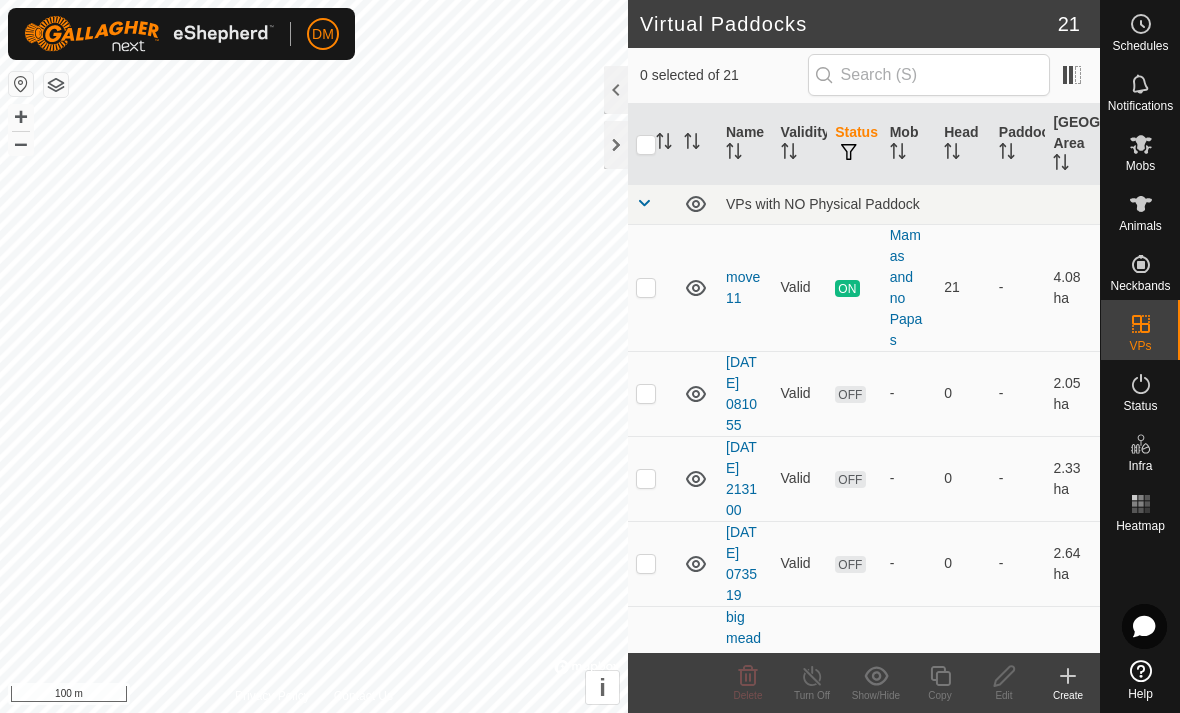 click 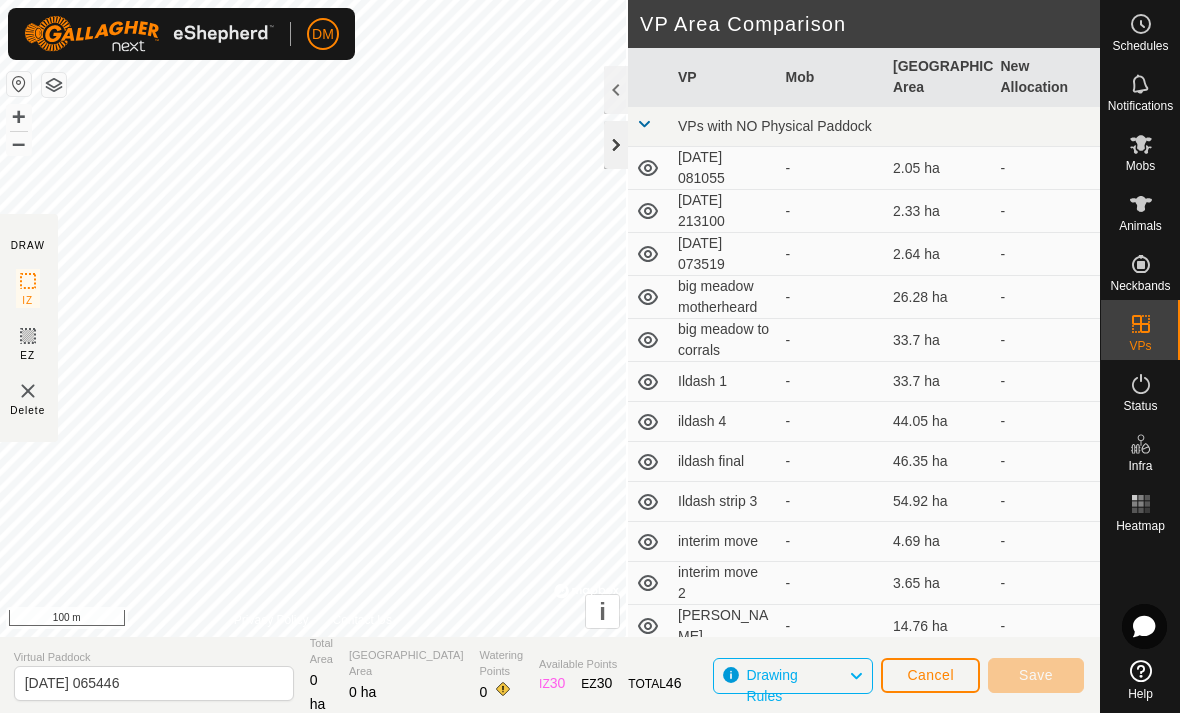 click 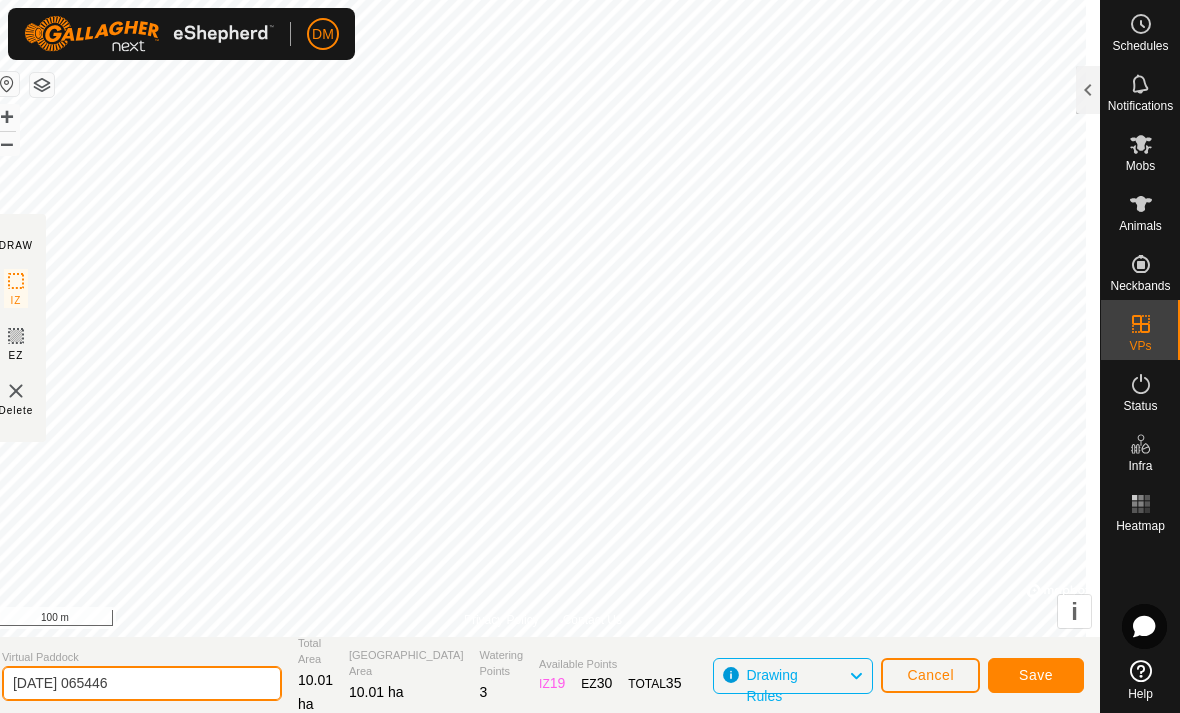 drag, startPoint x: 178, startPoint y: 680, endPoint x: 178, endPoint y: 749, distance: 69 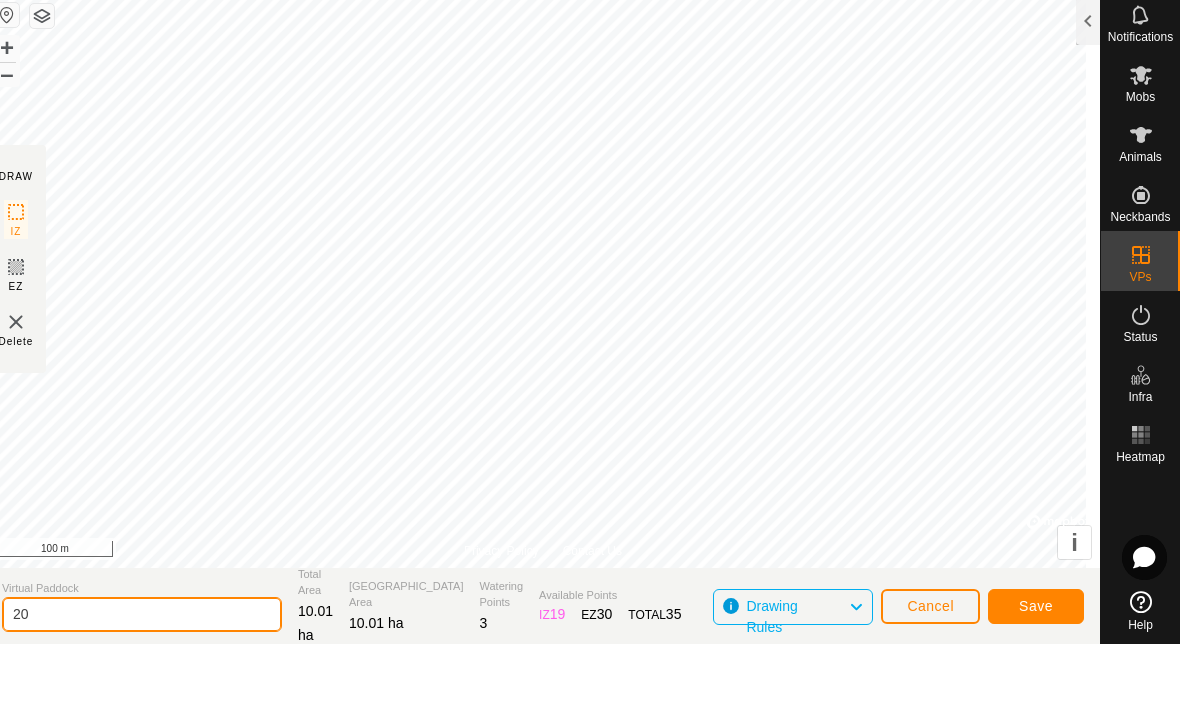 type on "2" 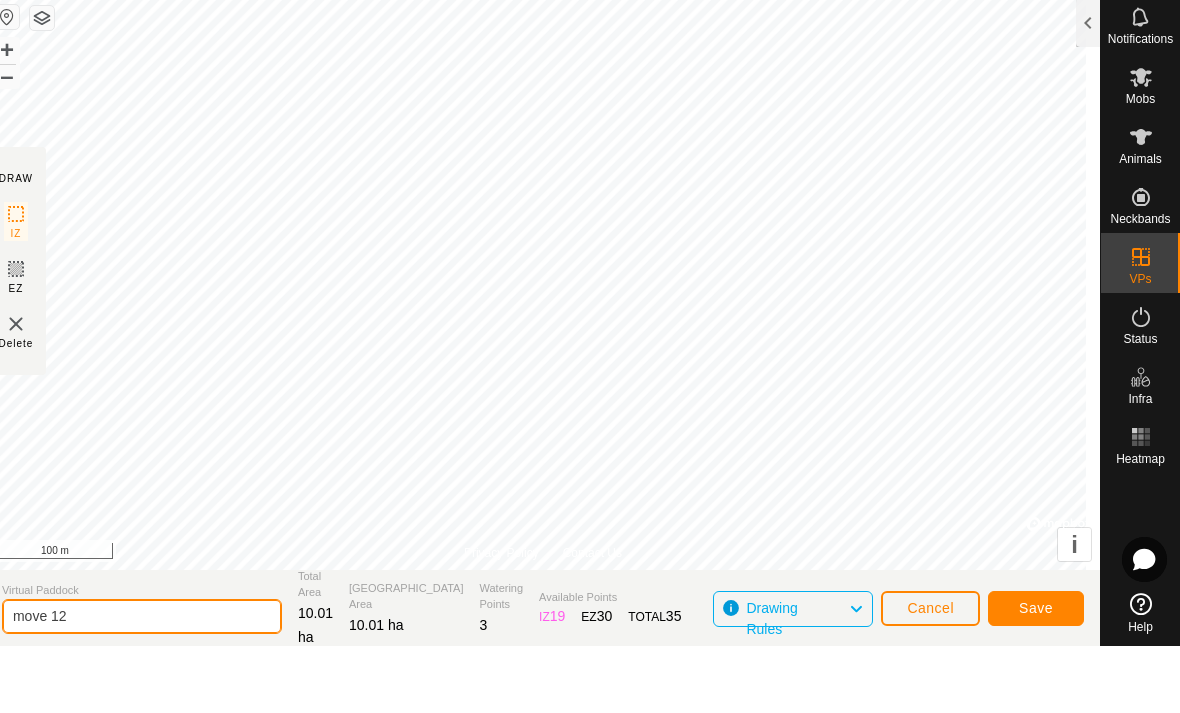 type on "move 12" 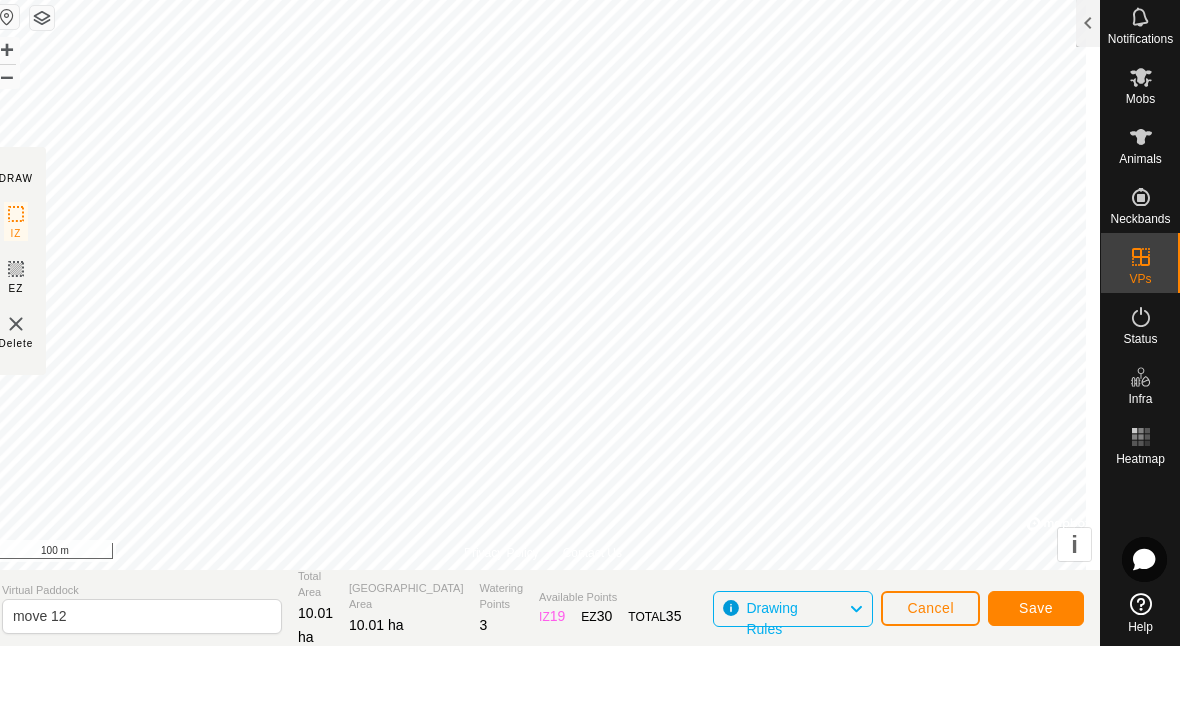 click on "Save" 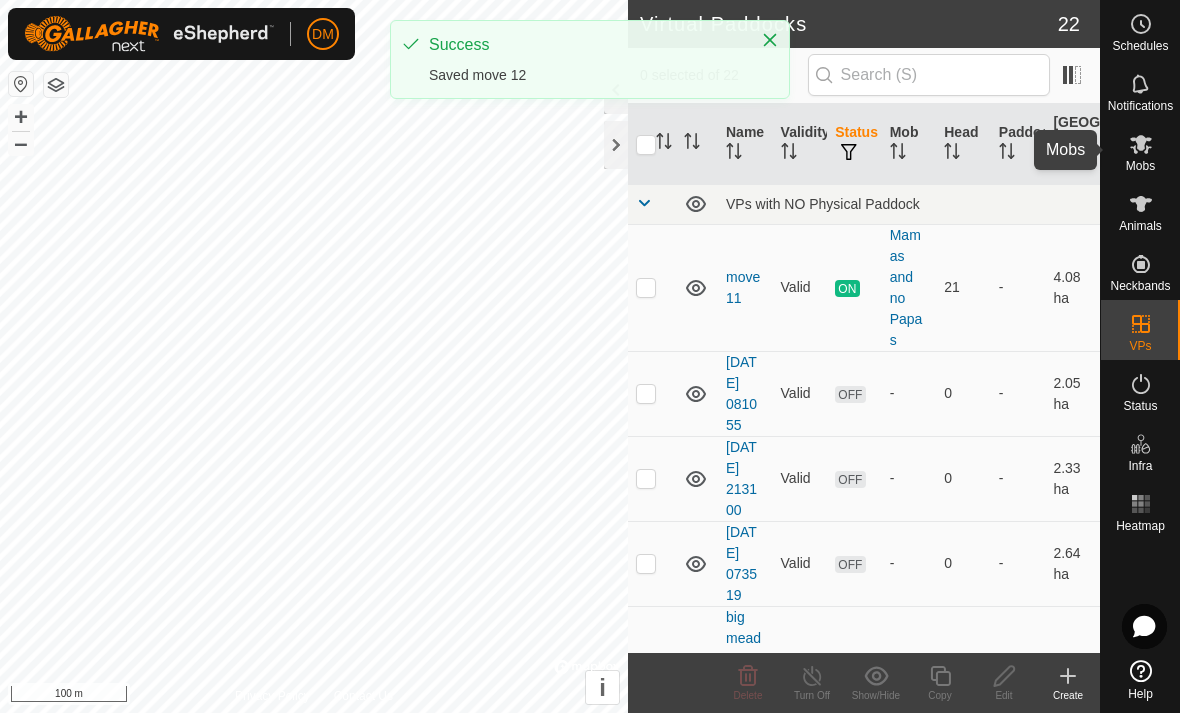 click at bounding box center [1141, 144] 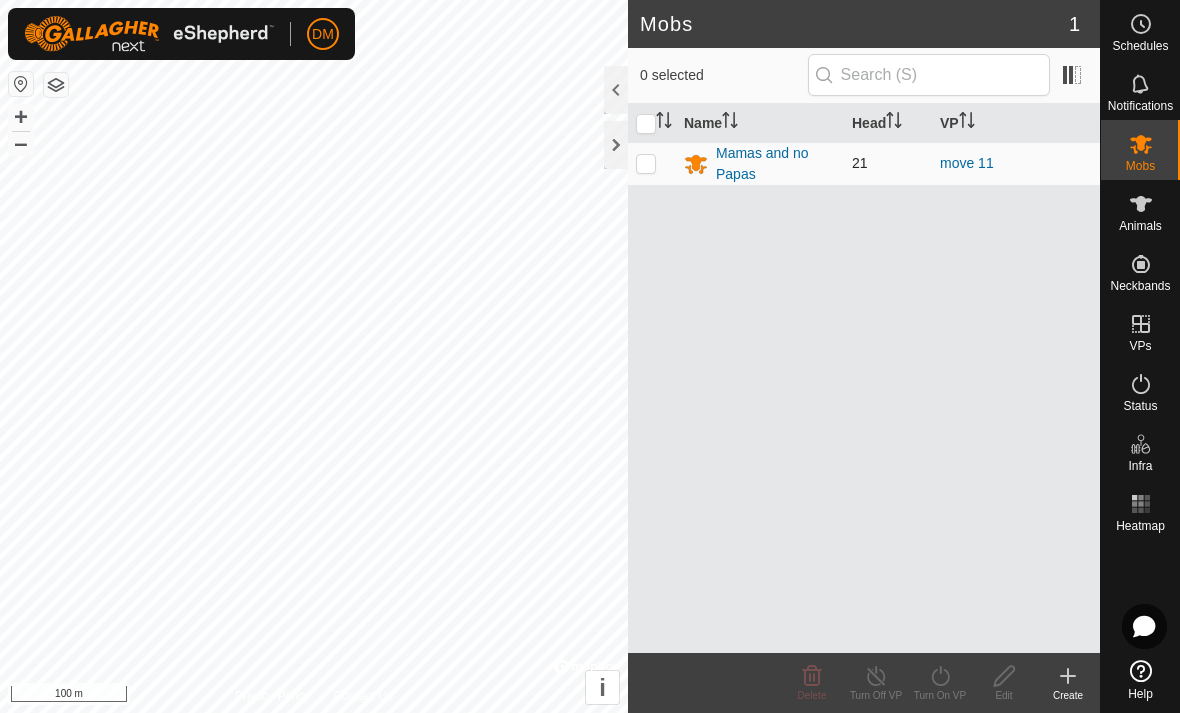 click at bounding box center (646, 163) 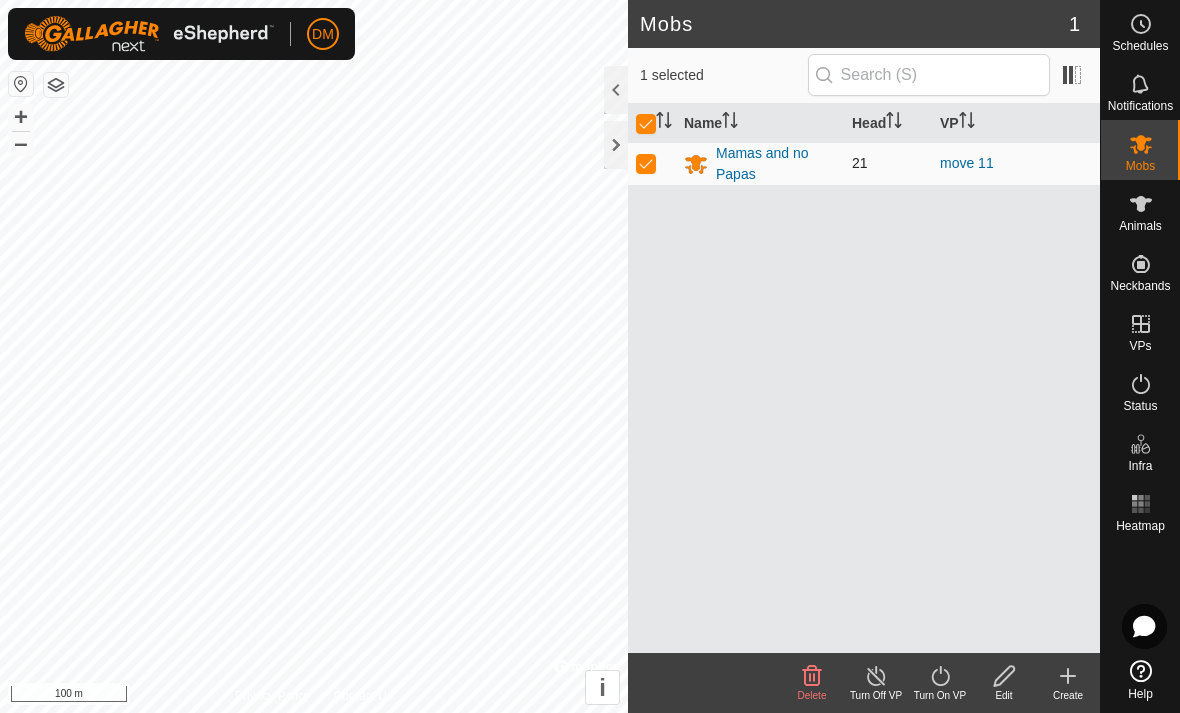 checkbox on "true" 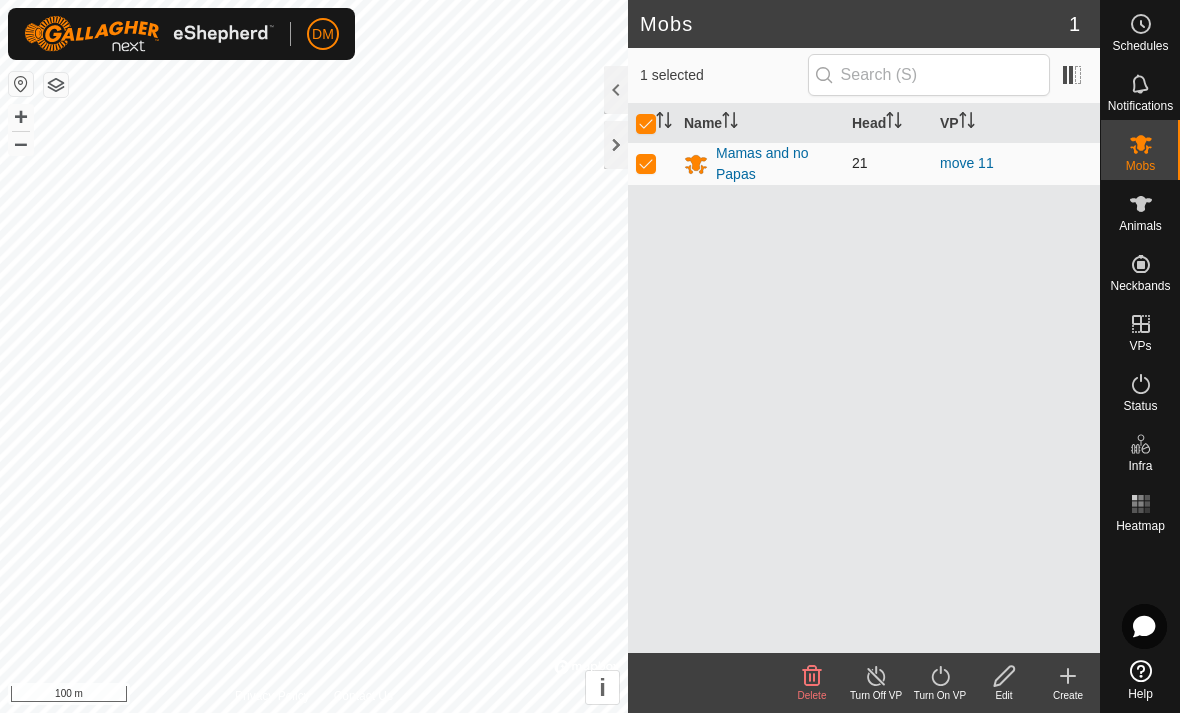 checkbox on "true" 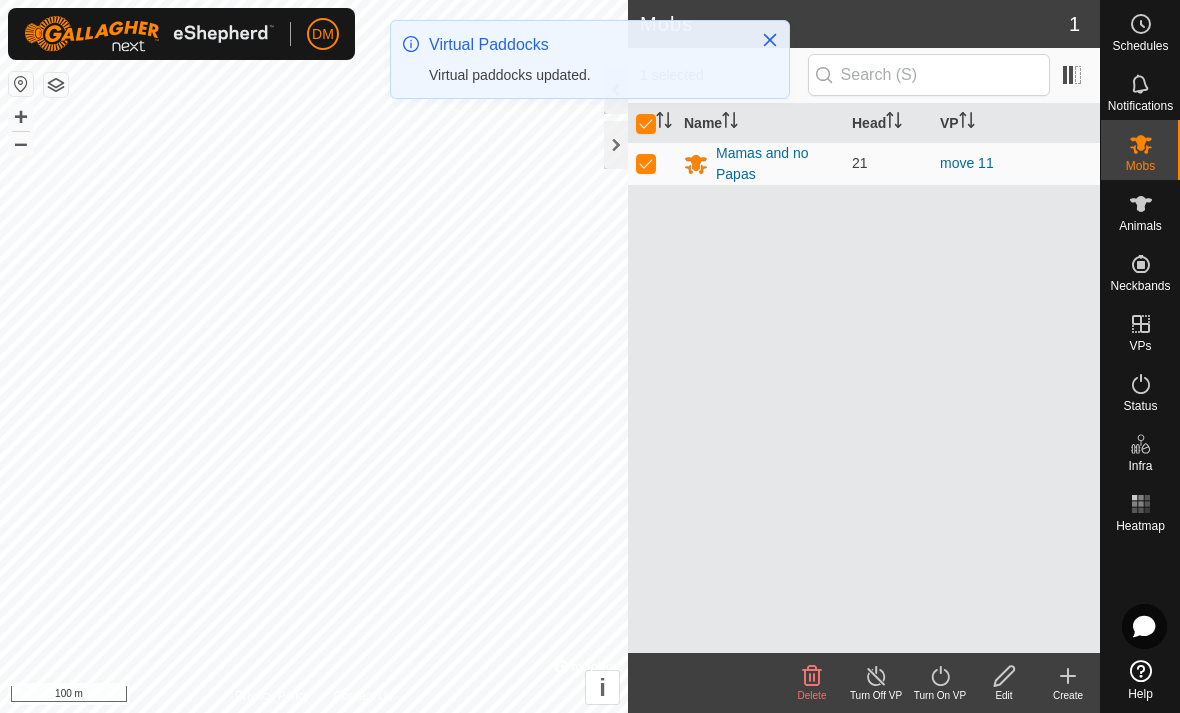 click 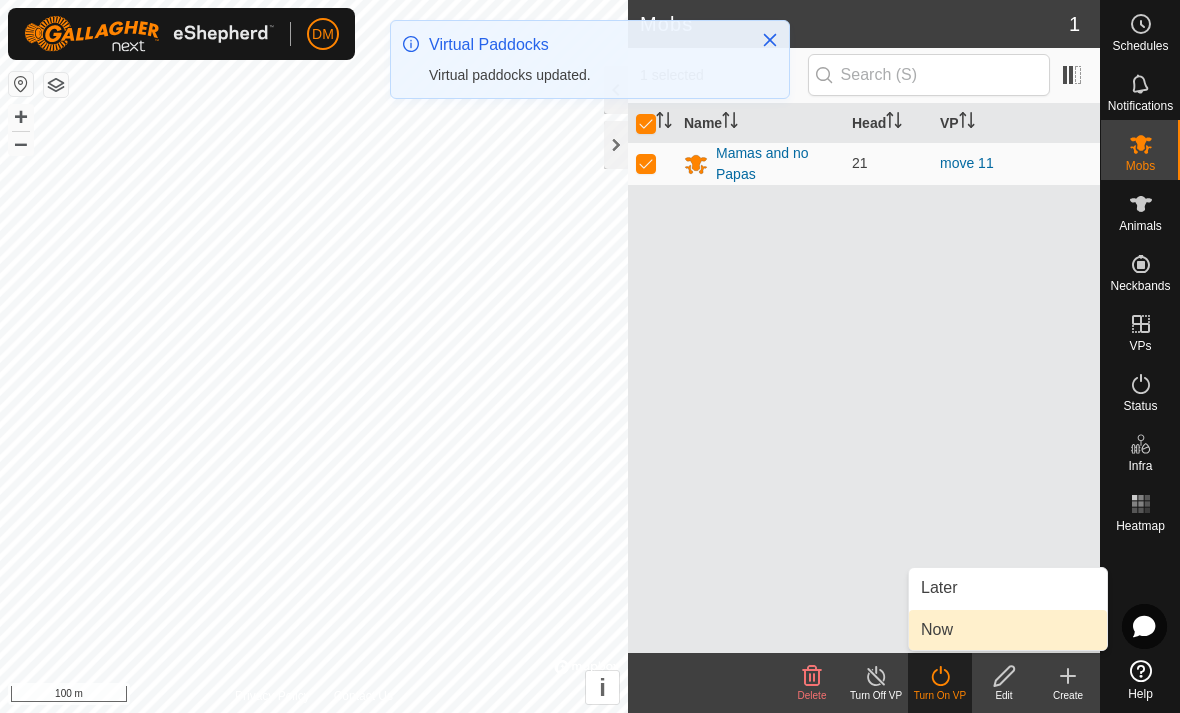 click on "Now" at bounding box center [1008, 630] 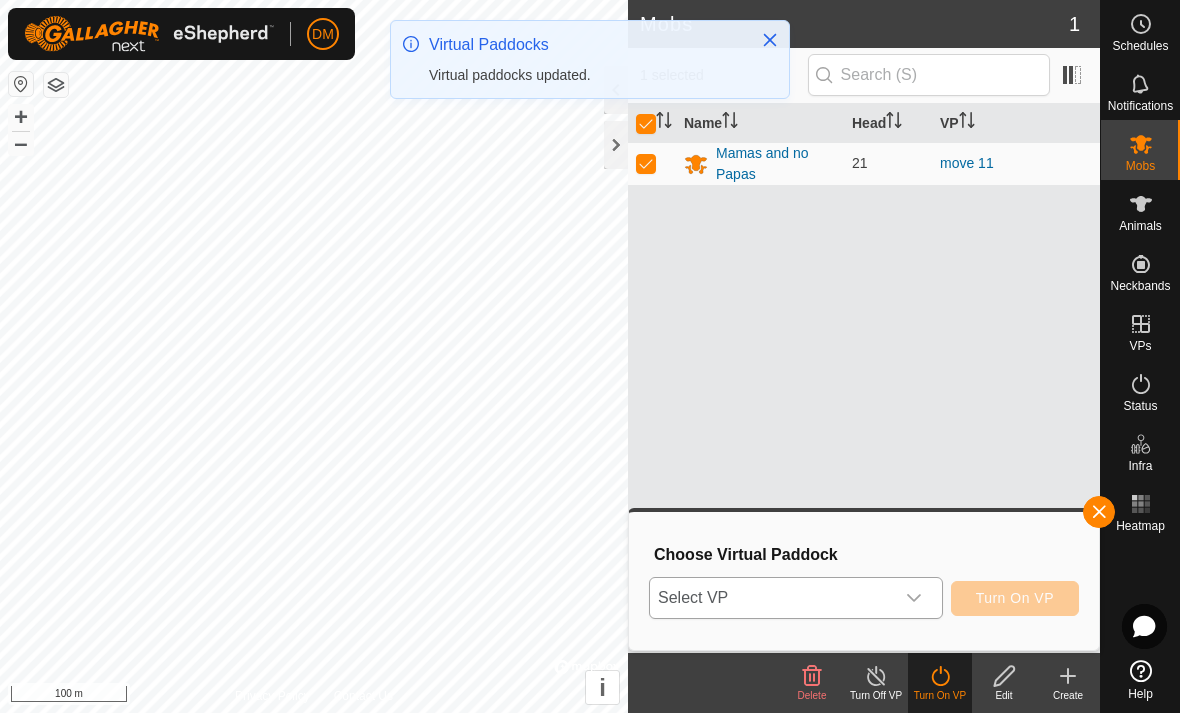 click on "Select VP" at bounding box center (772, 598) 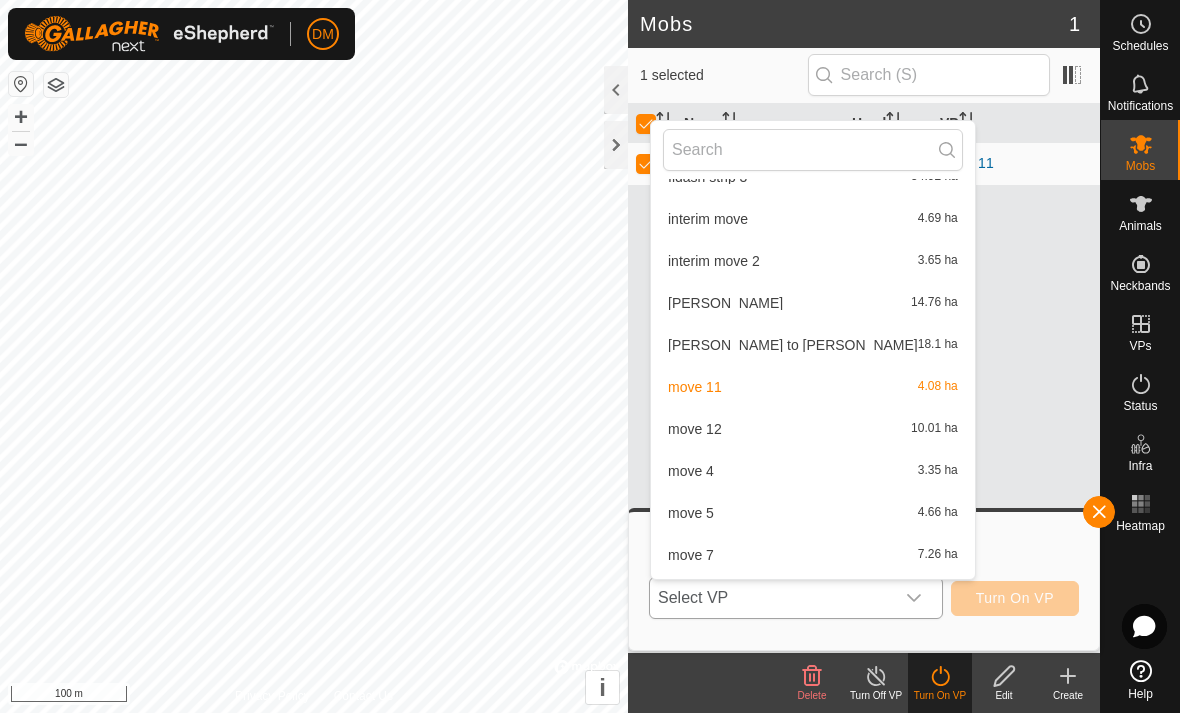 scroll, scrollTop: 409, scrollLeft: 0, axis: vertical 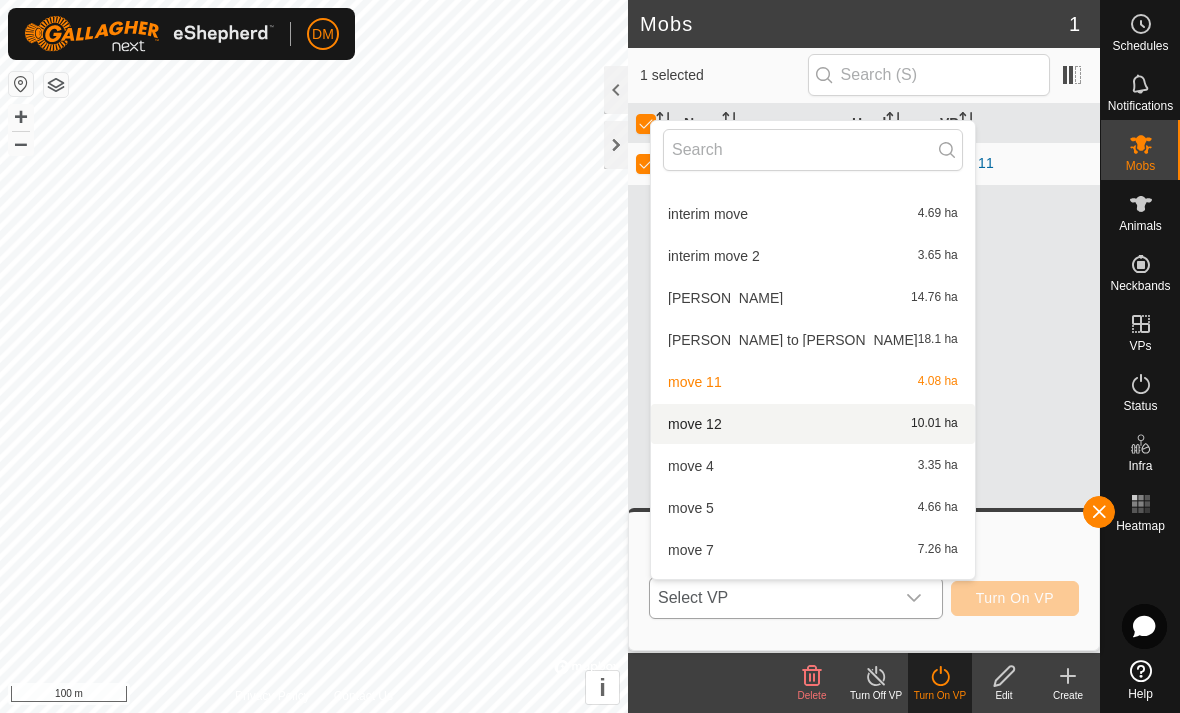 click on "move 12  10.01 ha" at bounding box center [813, 424] 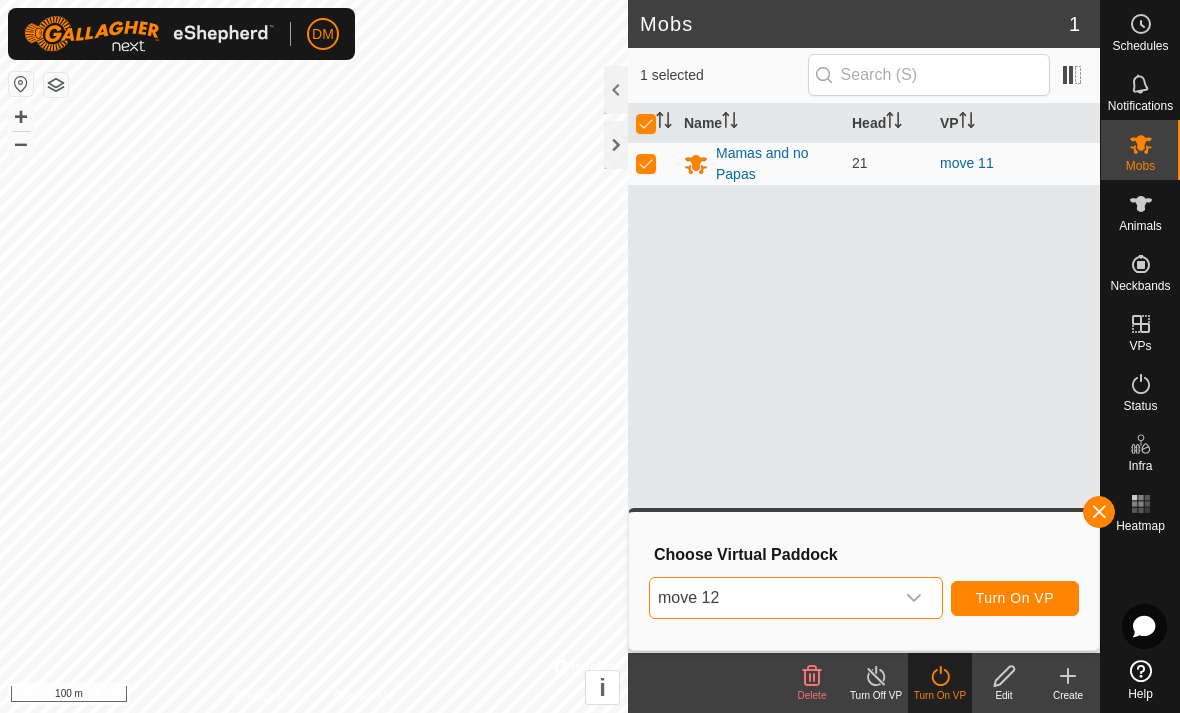click on "Turn On VP" at bounding box center (1015, 598) 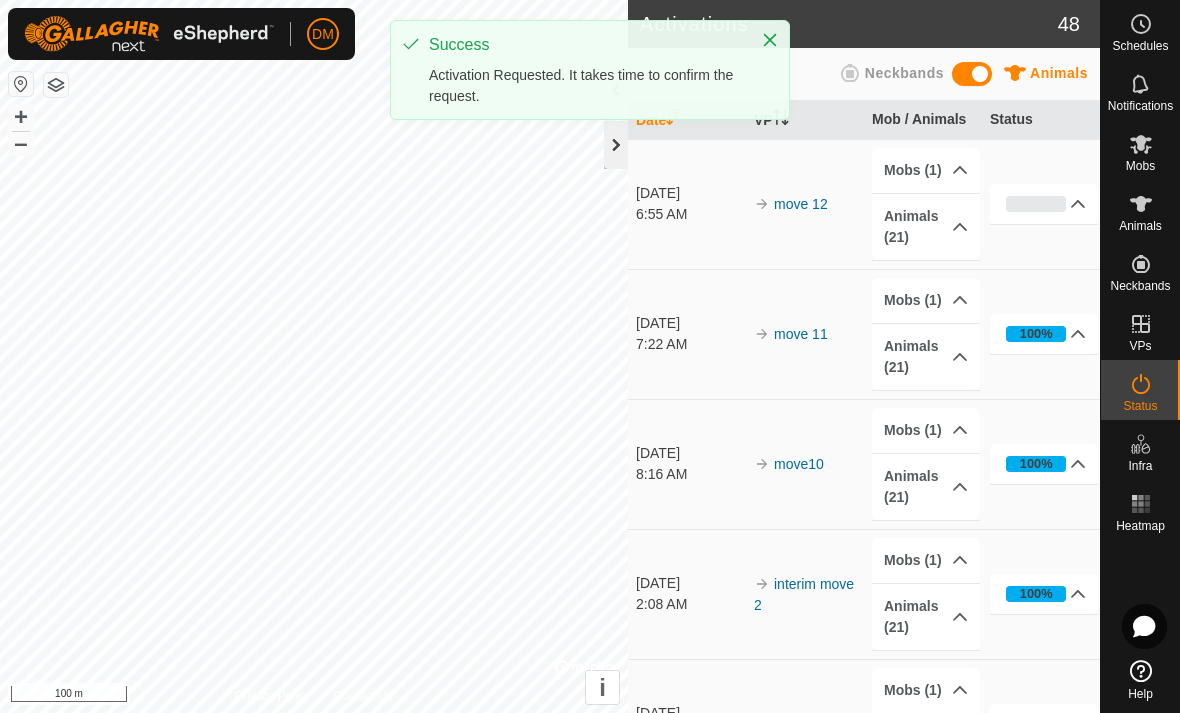 click 